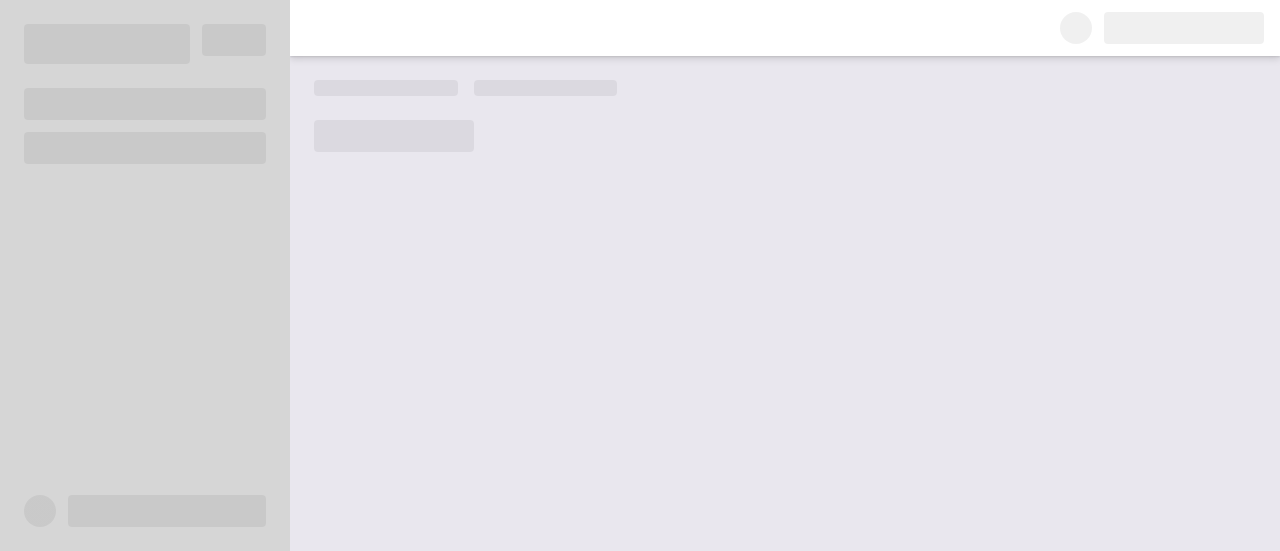 scroll, scrollTop: 0, scrollLeft: 0, axis: both 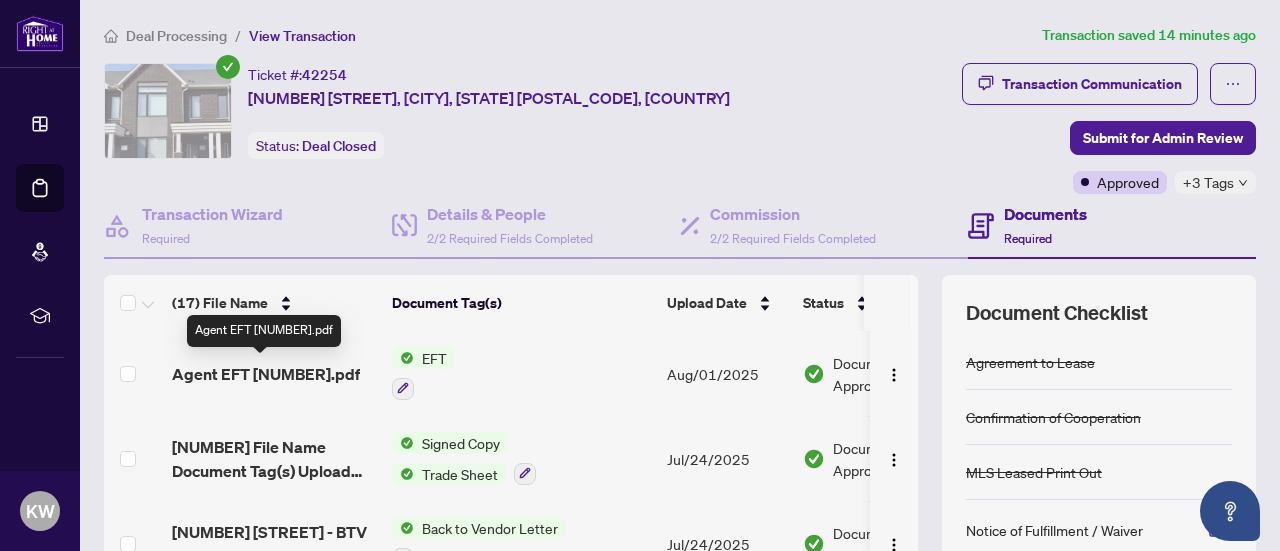 click on "Agent EFT [NUMBER].pdf" at bounding box center (266, 374) 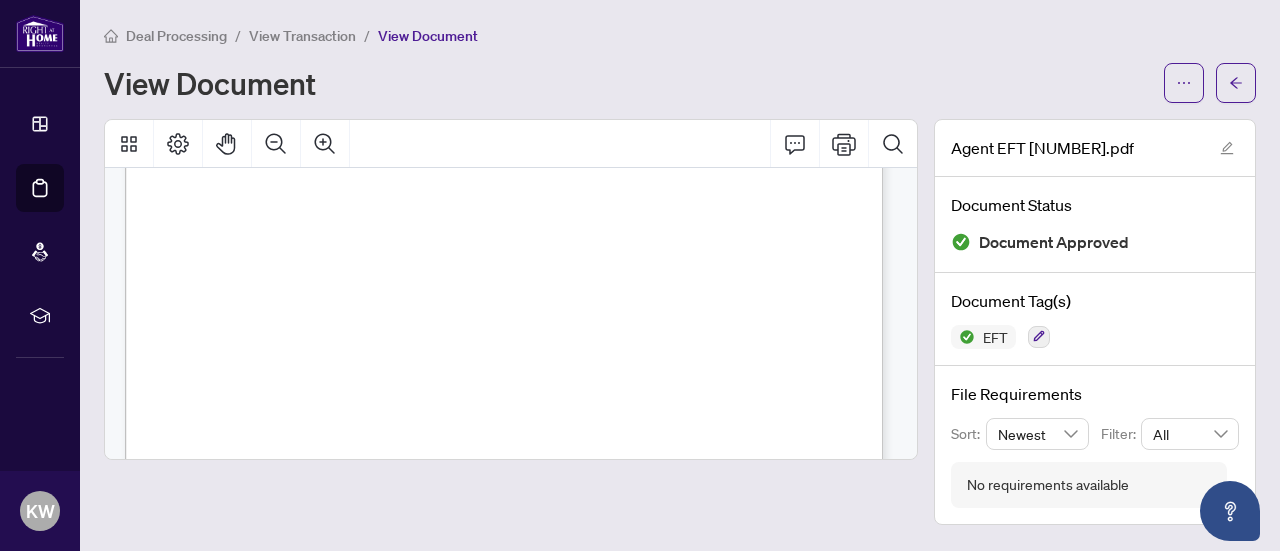 scroll, scrollTop: 700, scrollLeft: 0, axis: vertical 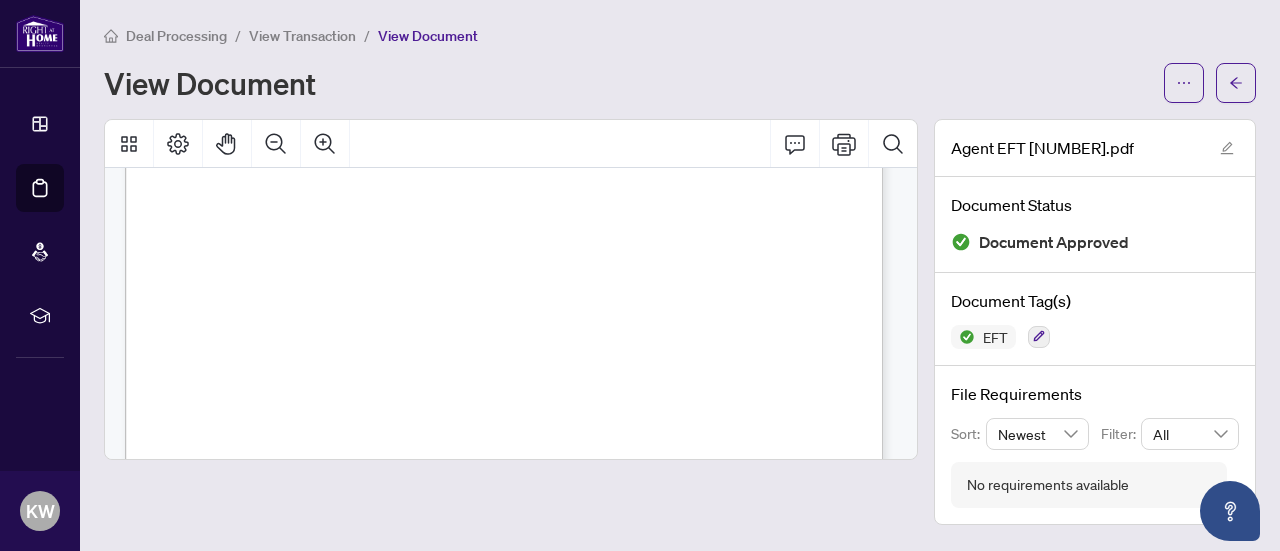 click on "Deal Processing / View Transaction / View Document View Document" at bounding box center [680, 63] 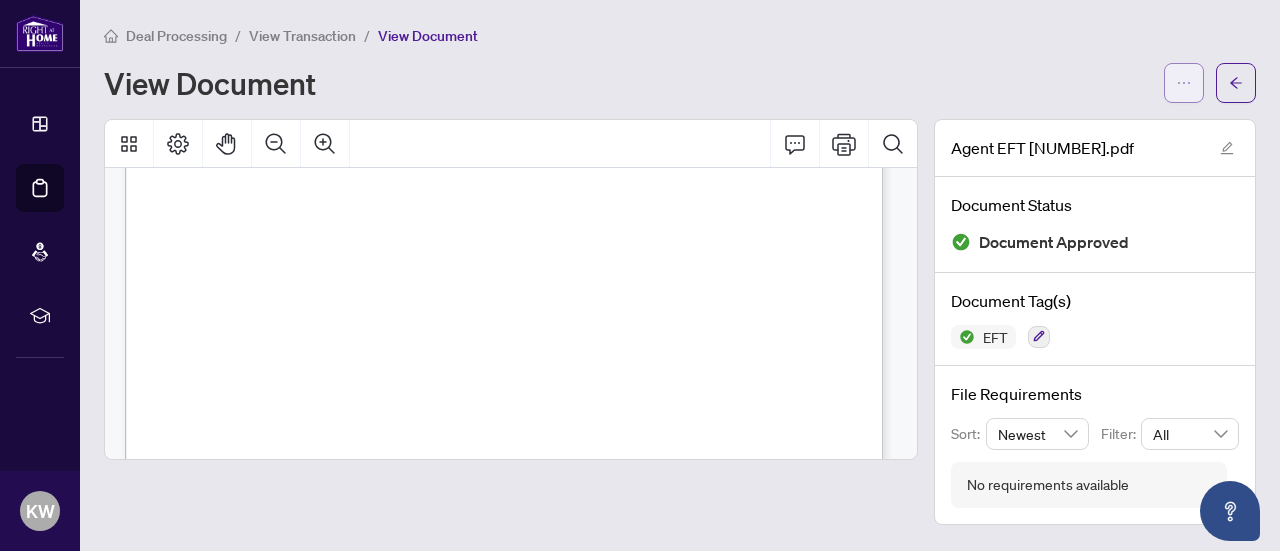 click at bounding box center (1184, 83) 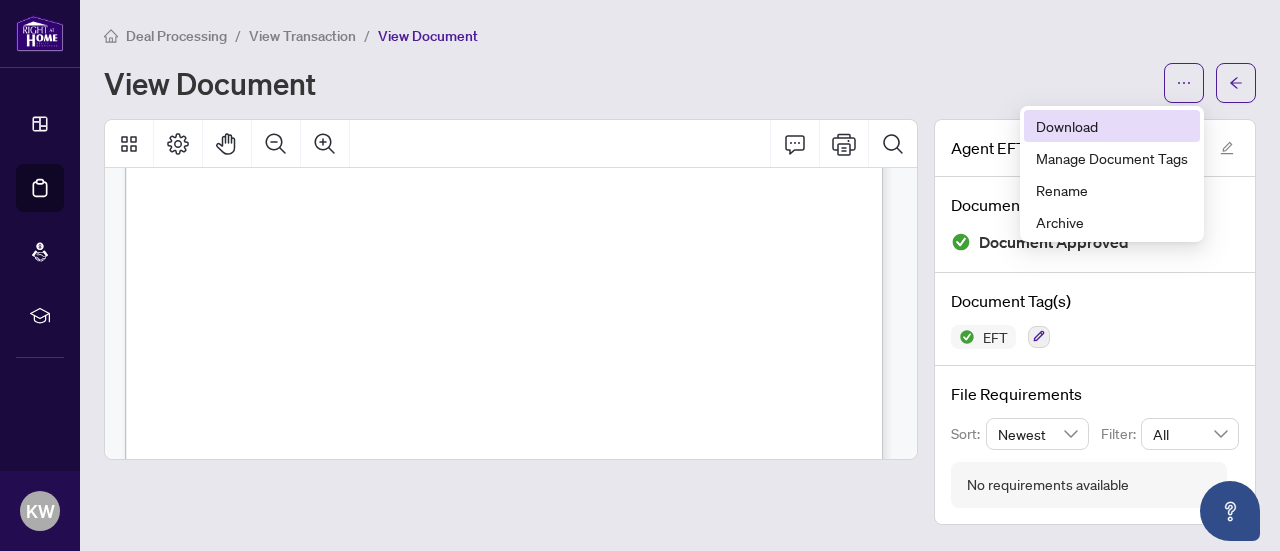click on "Download" at bounding box center (1112, 126) 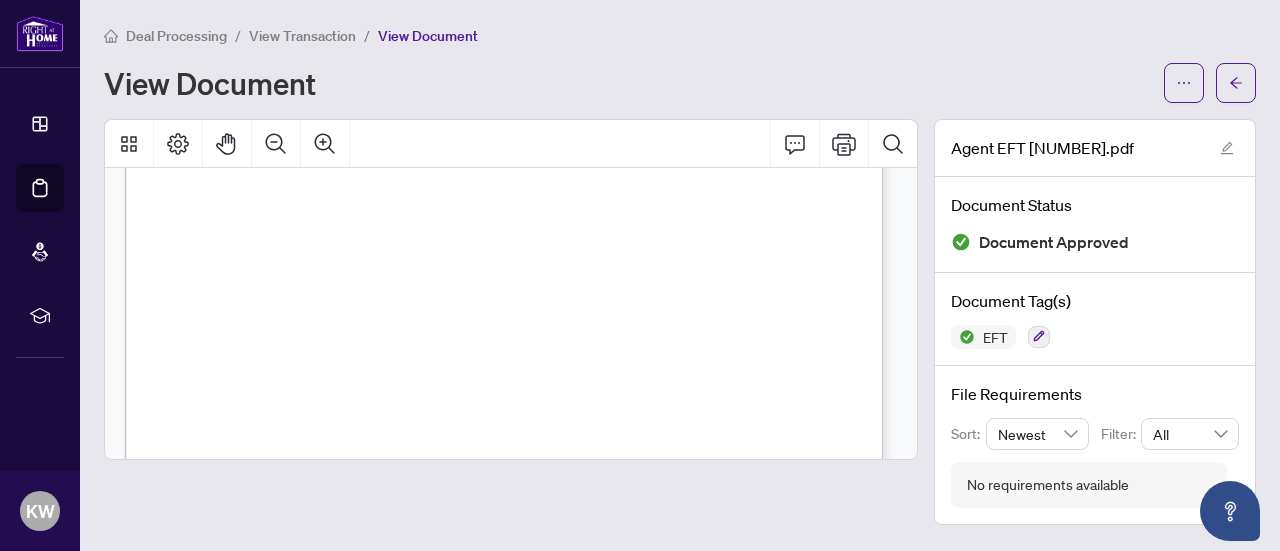 drag, startPoint x: 1240, startPoint y: 77, endPoint x: 107, endPoint y: 1, distance: 1135.5461 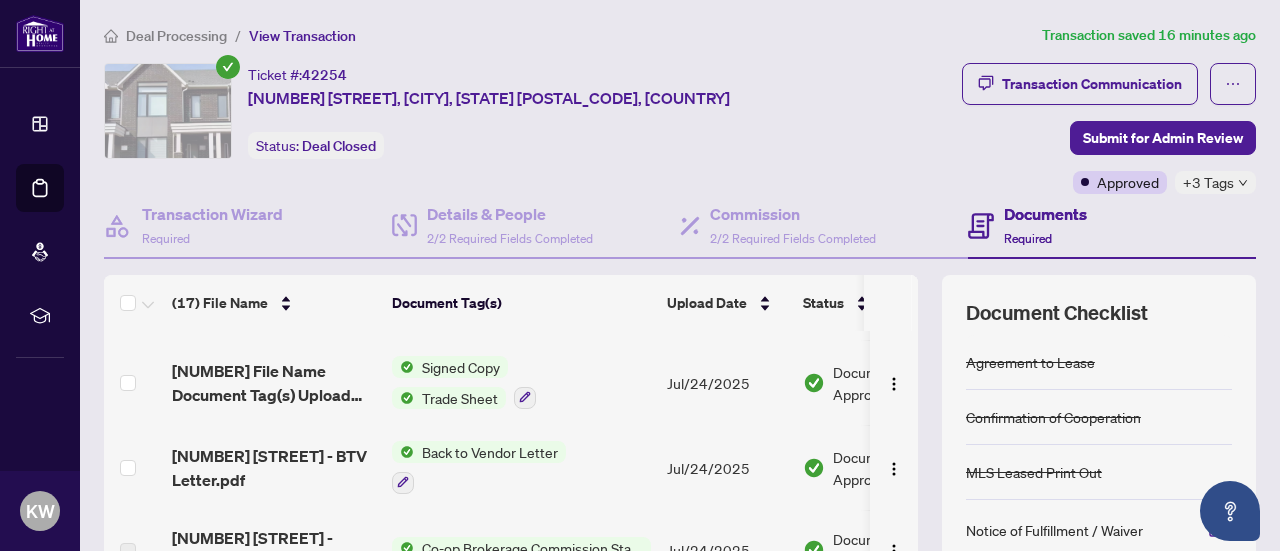 scroll, scrollTop: 100, scrollLeft: 0, axis: vertical 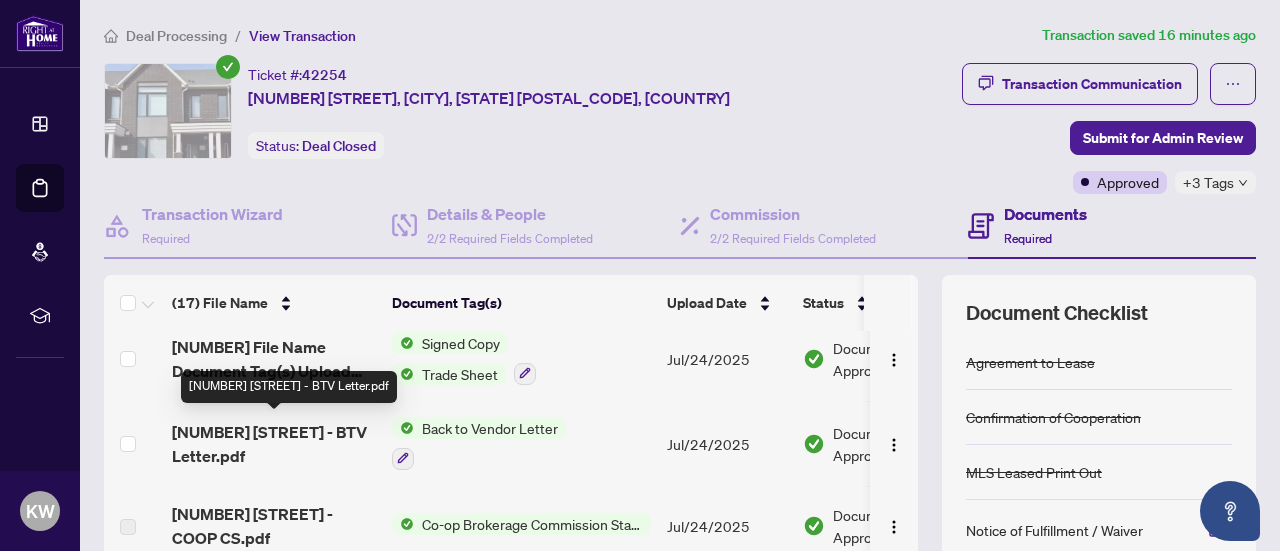 click on "[NUMBER] [STREET] - BTV Letter.pdf" at bounding box center [274, 444] 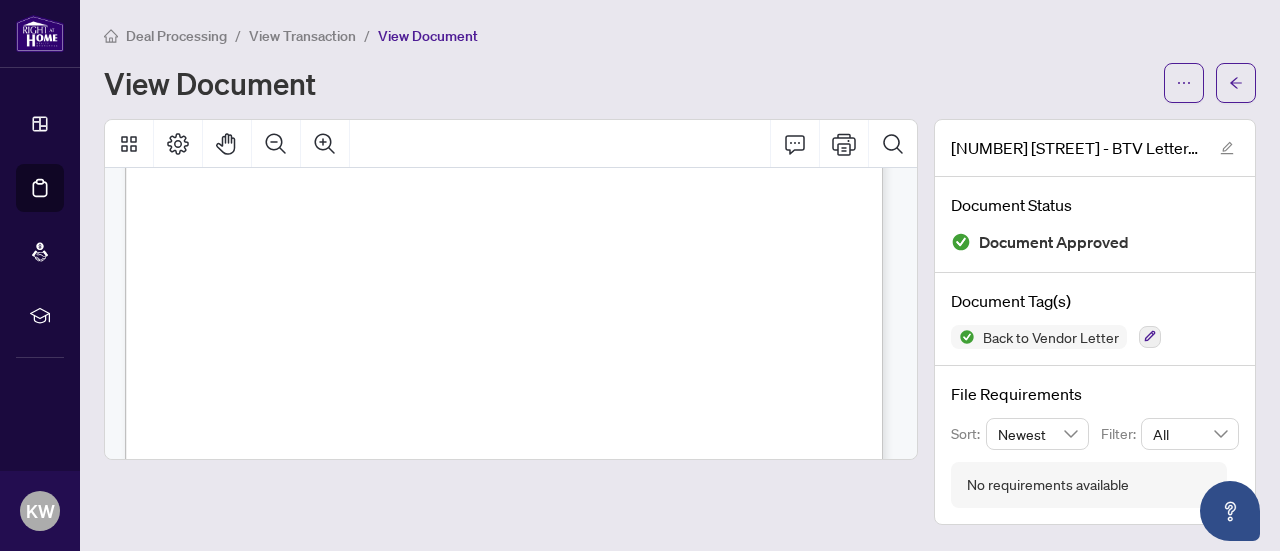 scroll, scrollTop: 500, scrollLeft: 0, axis: vertical 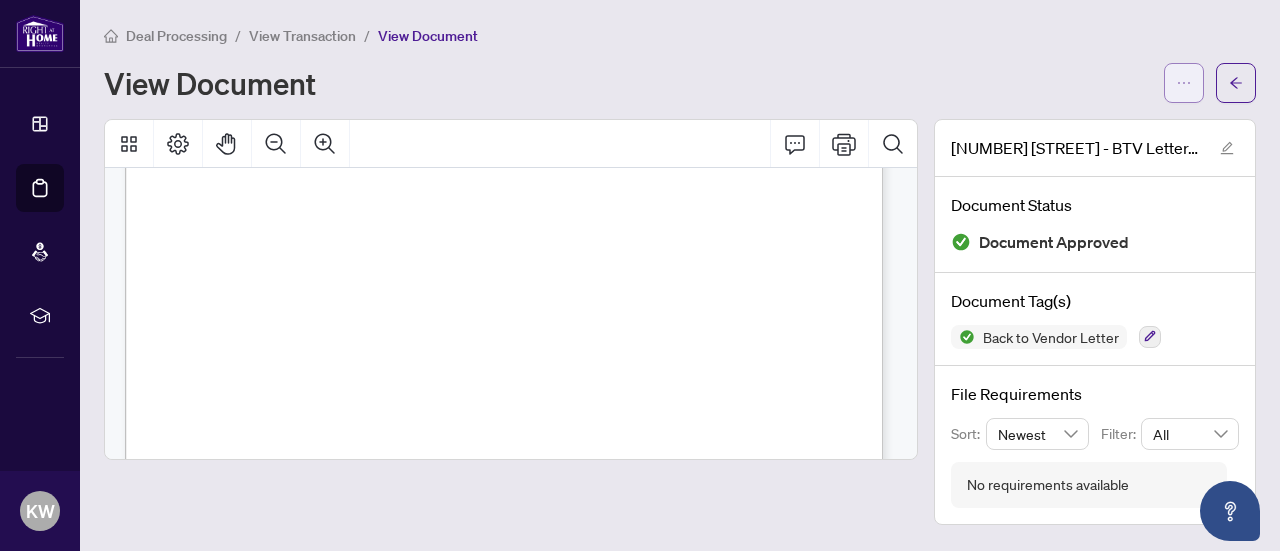 click 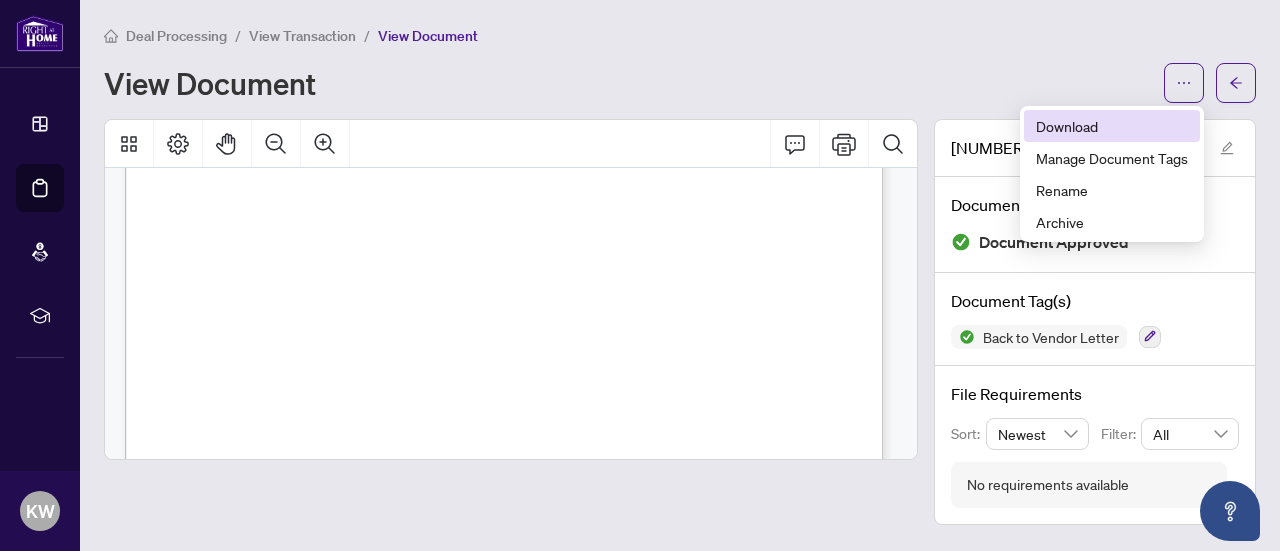 click on "Download" at bounding box center (1112, 126) 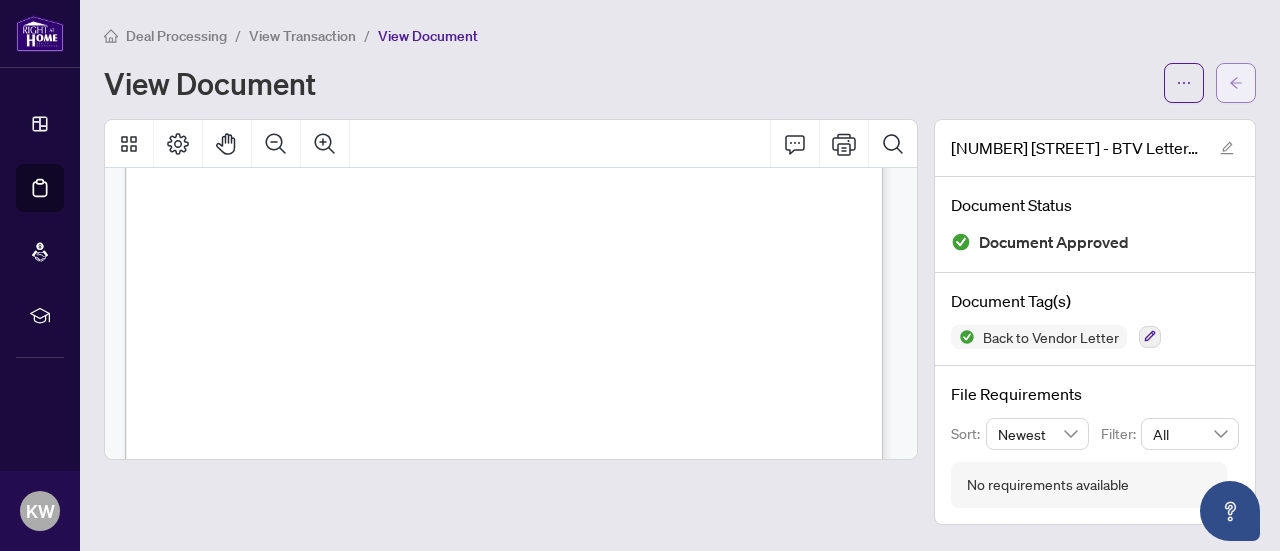 click 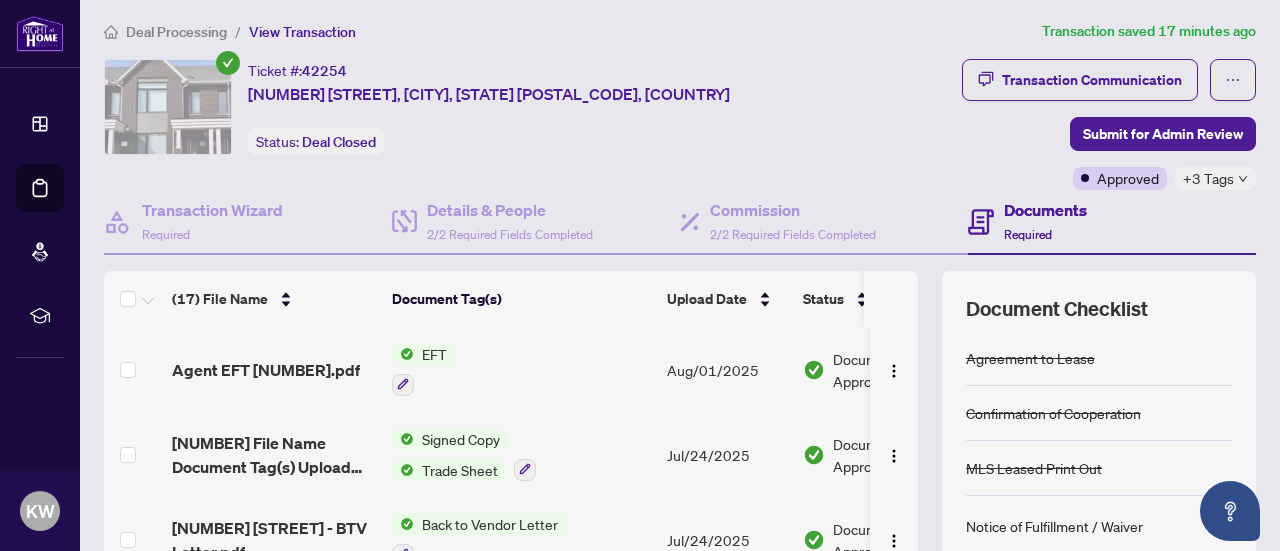 scroll, scrollTop: 0, scrollLeft: 0, axis: both 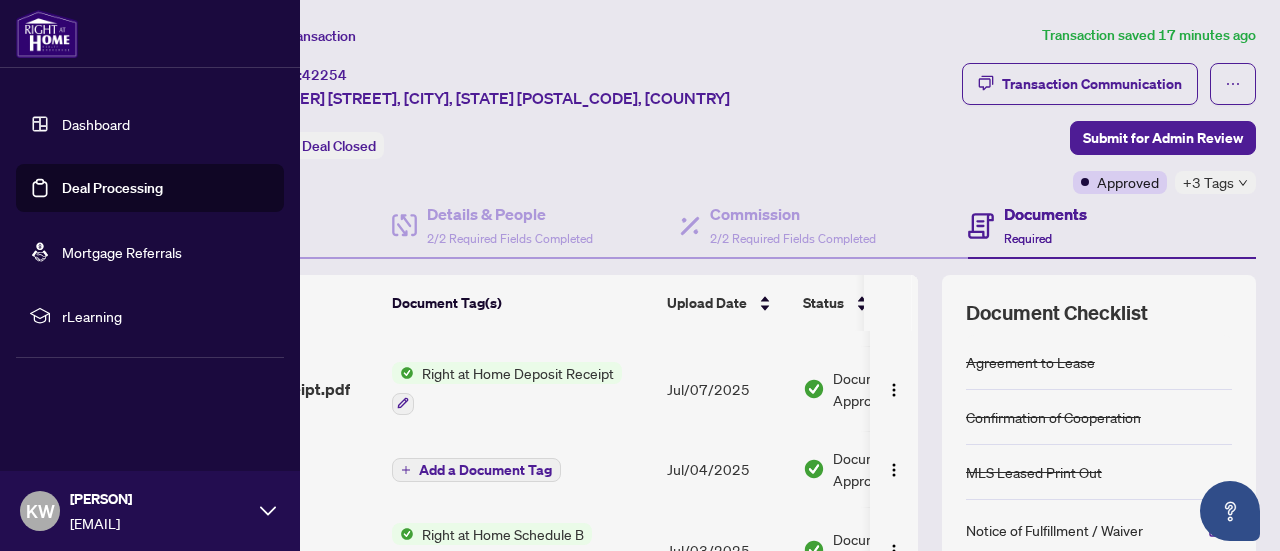 click on "Dashboard" at bounding box center [96, 124] 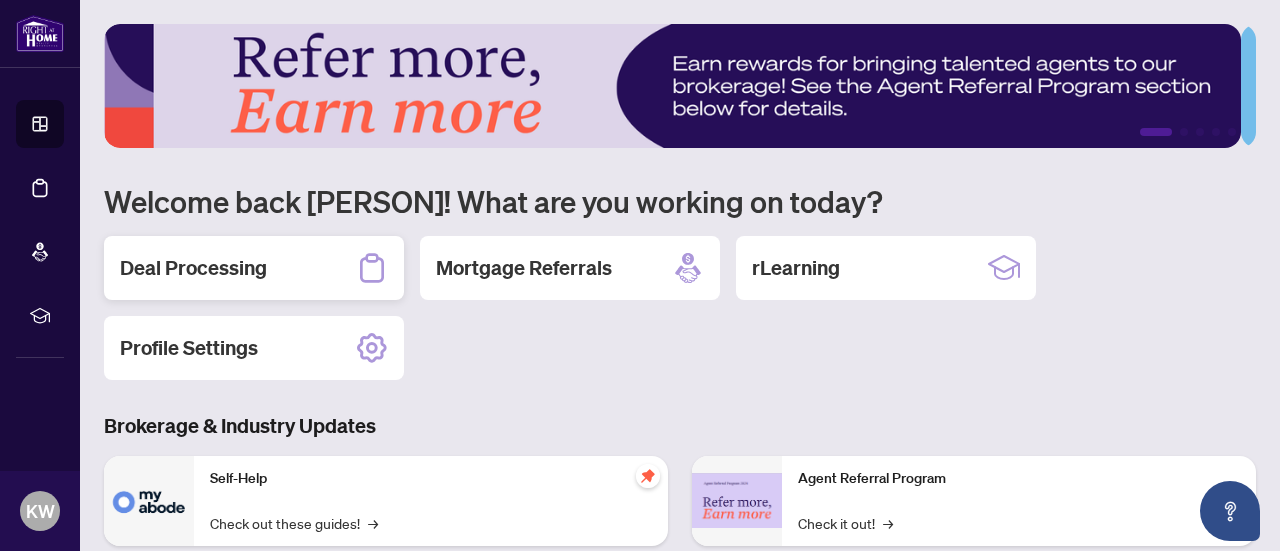 click on "Deal Processing" at bounding box center [193, 268] 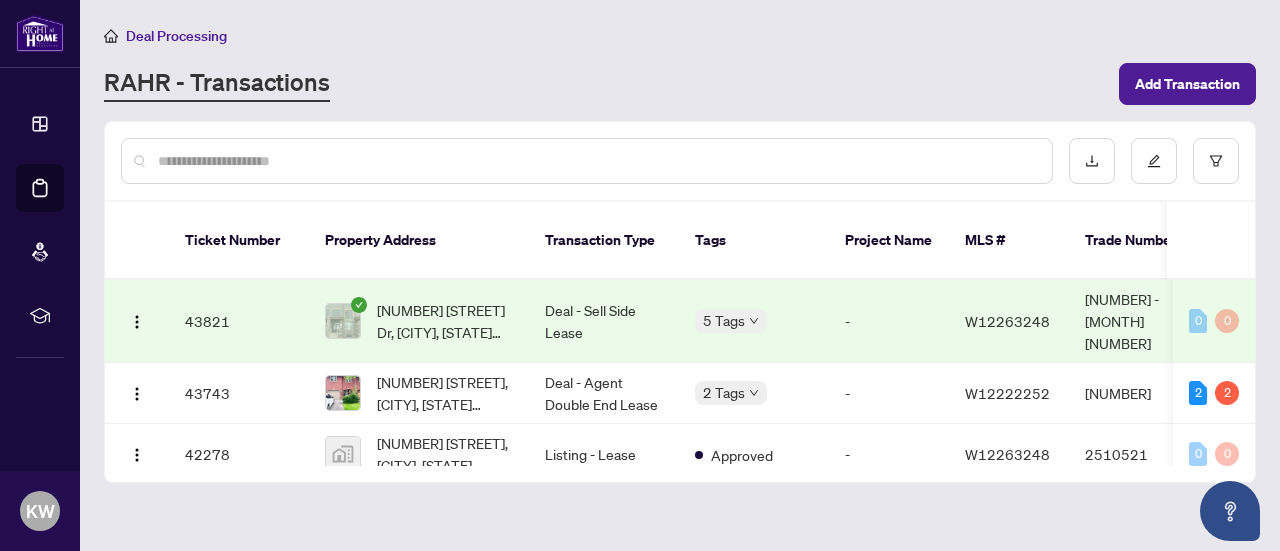click on "Deal - Sell Side Lease" at bounding box center [604, 321] 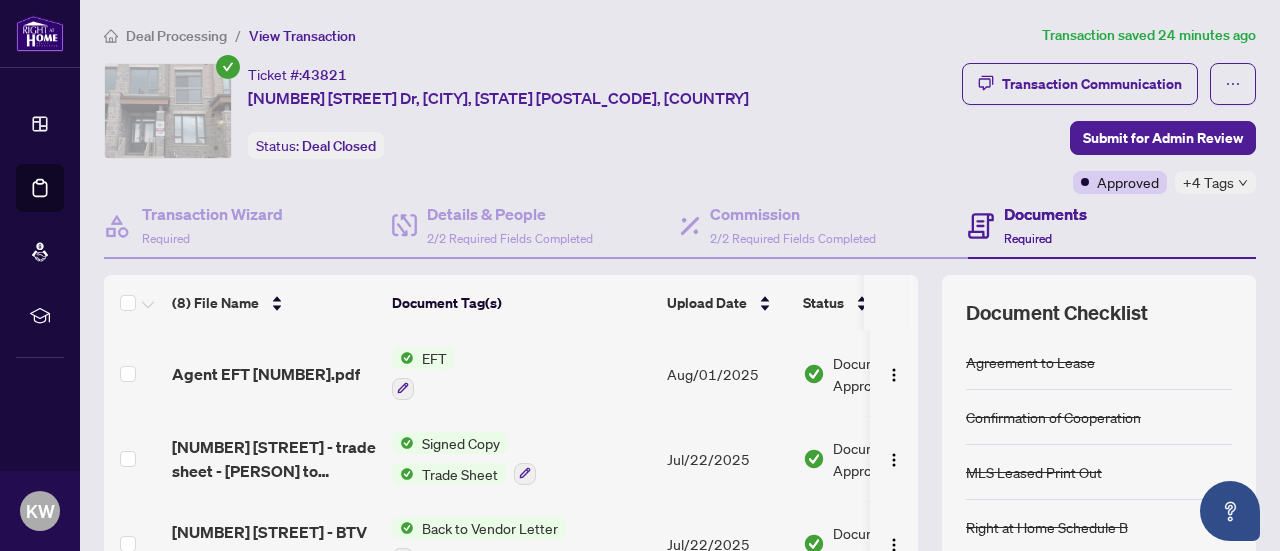 click on "EFT" at bounding box center (521, 373) 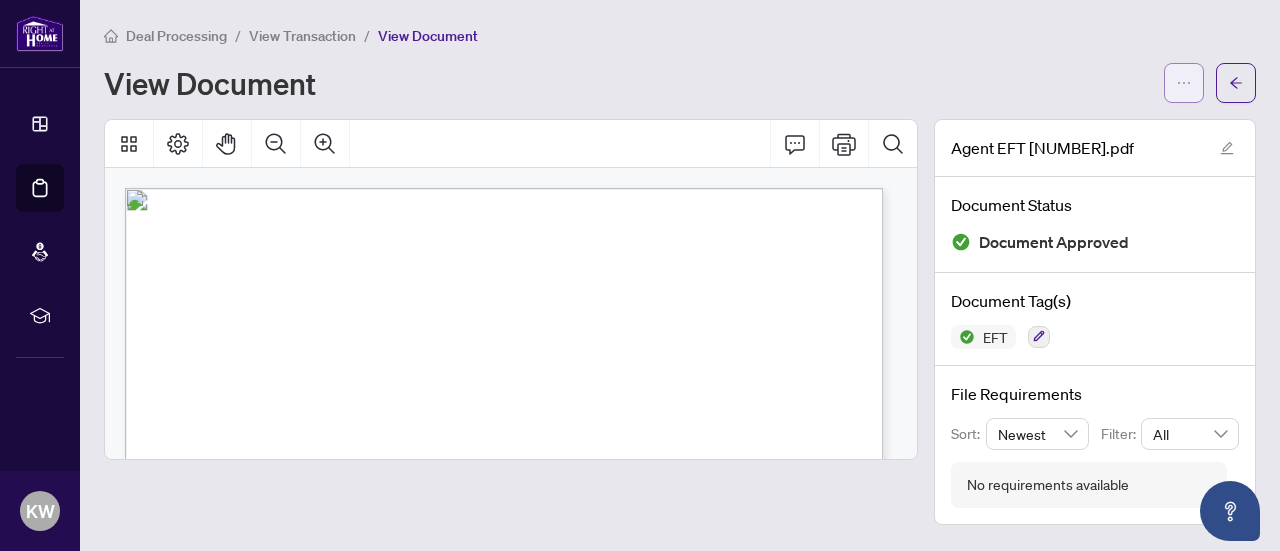 click 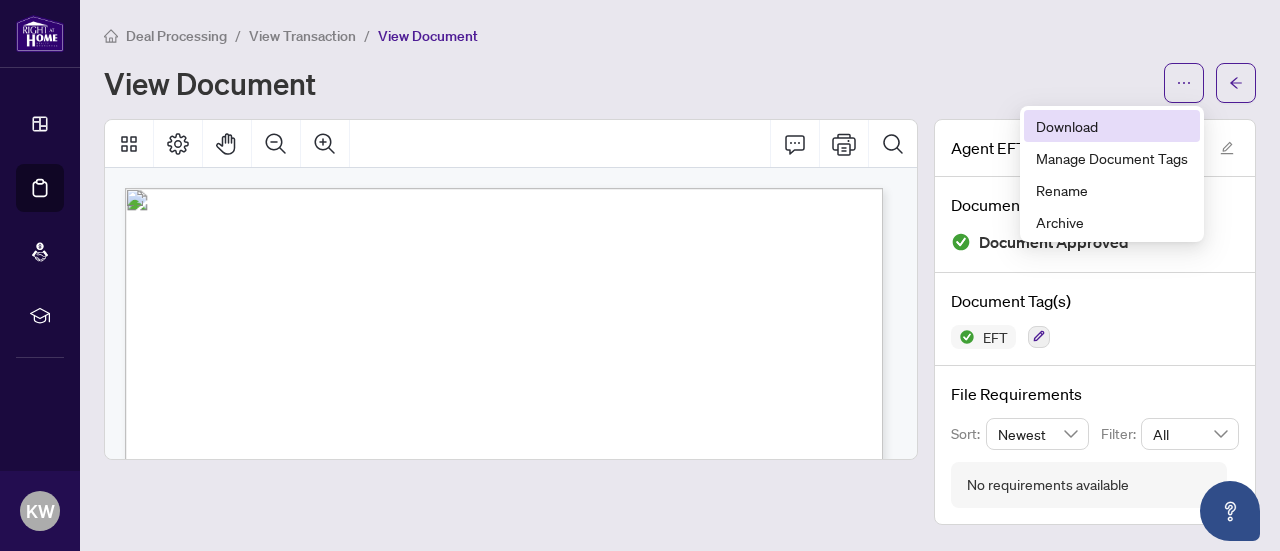 click on "Download" at bounding box center [1112, 126] 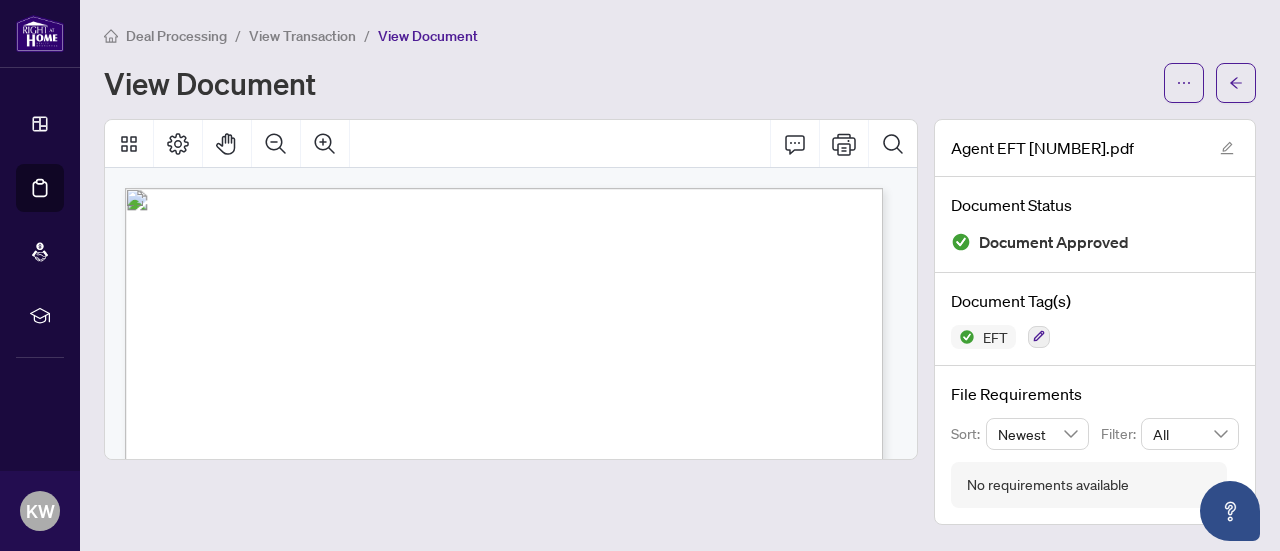 click on "Right at Home Realty
PAID BY E.F.T.
[MONTH] [NUMBER], [YEAR]
[NUMBER] [NUMBER] and [NUMBER]/[NUMBER] Dollars  $****[NUMBER]
[NUMBER] Ontario Limited
[NUMBER] [STREET]
[CITY] [STATE] [POSTAL_CODE]
NOTE:  [NUMBER]-A [NUMBER] [STREET]
DATE
AMOUNT
PAY
TO THE
ORDER
OF
[NUMBER]  [NUMBER] Ontario Limited  CHQ.#: EFT[NUMBER]
[NUMBER] [STREET]  Date:[MONTH] [NUMBER], [YEAR]
Trade#  Property Address  Gross  Cheque Summary  Amount  To-Date
(From: [NUMBER]. [PERSON] Tr)
[NUMBER]-A  [NUMBER] [STREET]  [NUMBER]  Gross Earnings  [NUMBER]  [NUMBER]
Deal Fee-Lea  -[NUMBER]  -[NUMBER]
Buyers  [PERSON]  FINTRAC +DP  [NUMBER]  -[NUMBER]
[PERSON]  FINTRAC OS2  [NUMBER]  [NUMBER]
Sellers  [PERSON]  FINTRACNonDP  [NUMBER]  -[NUMBER]
[PERSON]  Platinum Fee  [NUMBER]  -[NUMBER]
Sub Trade  [NUMBER]  -[NUMBER]
HST  [NUMBER]  [NUMBER]
Net Pay  [NUMBER]  [NUMBER]
[NUMBER]  [NUMBER] Ontario Limited  CHQ.#: EFT[NUMBER]
[NUMBER] [STREET]  Date:[MONTH] [NUMBER], [YEAR]
Trade#  Property Address  Gross  Cheque Summary  Amount  To-Date
[NUMBER]-A  [NUMBER] Buyers" at bounding box center [494, 668] 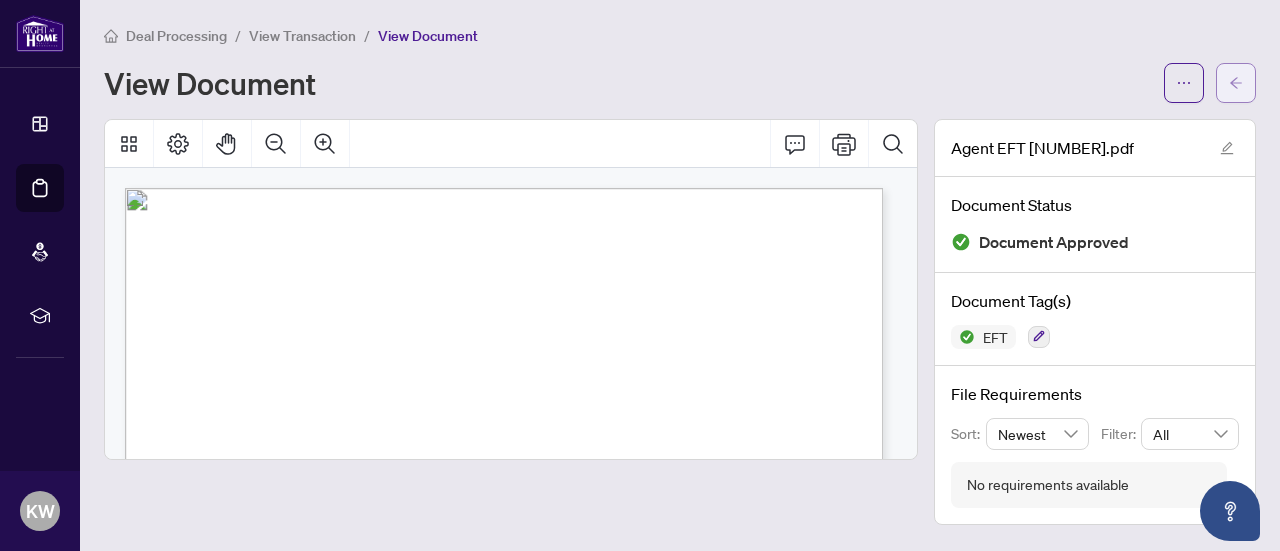 click at bounding box center (1236, 83) 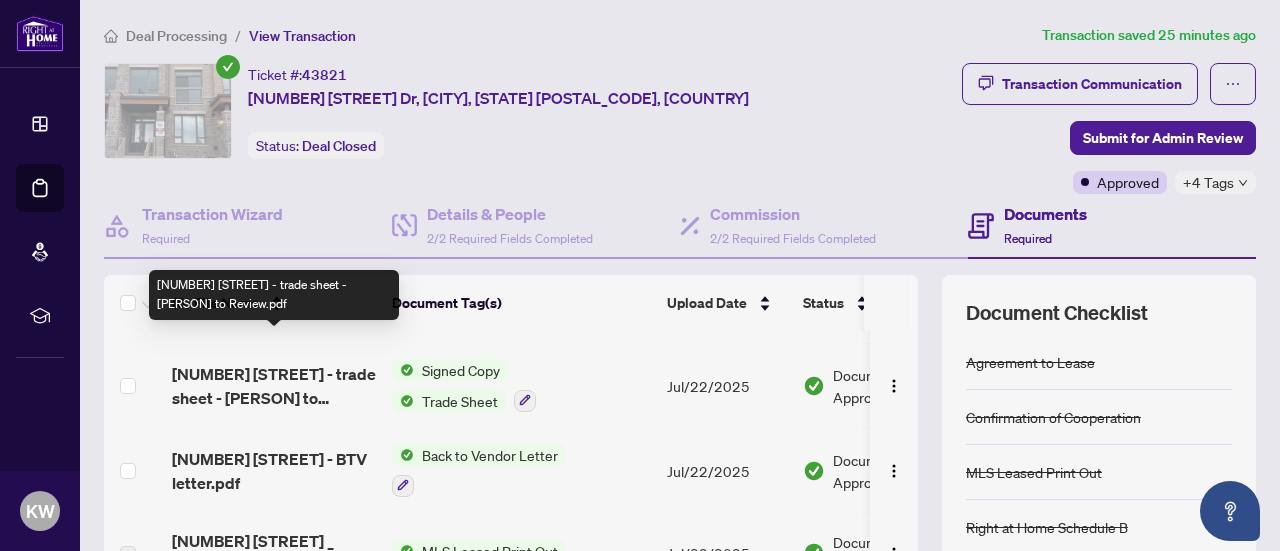 scroll, scrollTop: 100, scrollLeft: 0, axis: vertical 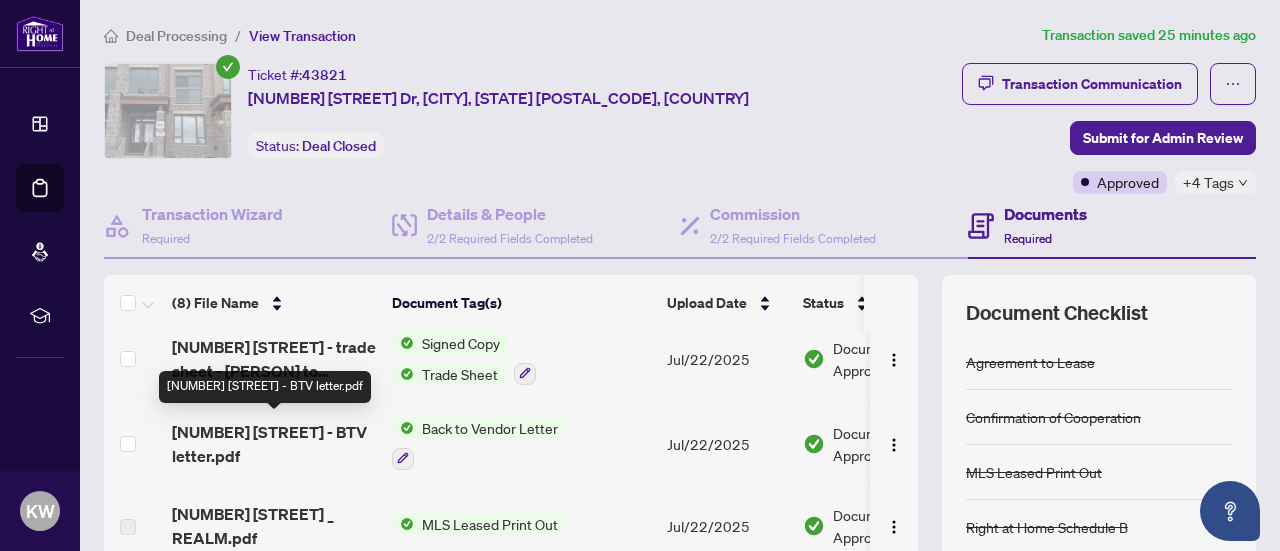 click on "[NUMBER] [STREET] - BTV letter.pdf" at bounding box center [274, 444] 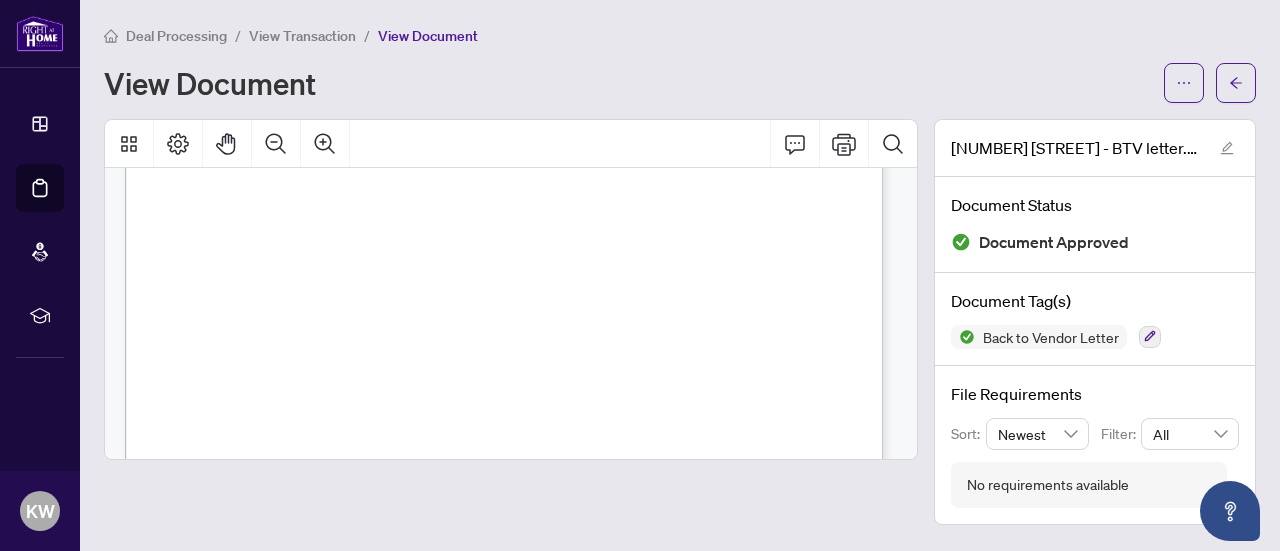 scroll, scrollTop: 400, scrollLeft: 0, axis: vertical 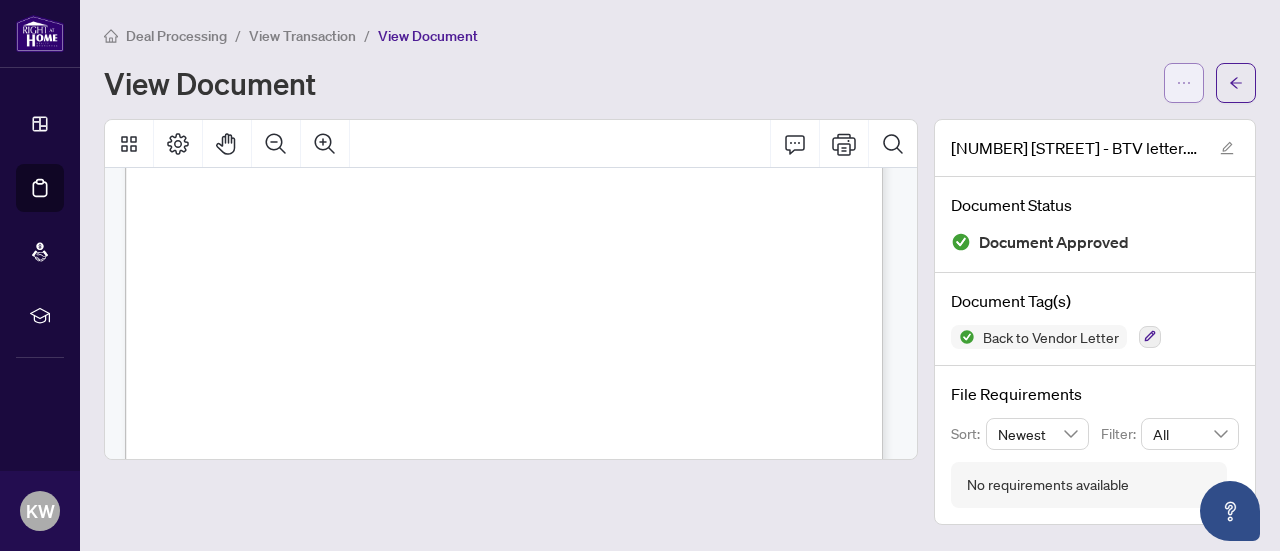 click at bounding box center (1184, 83) 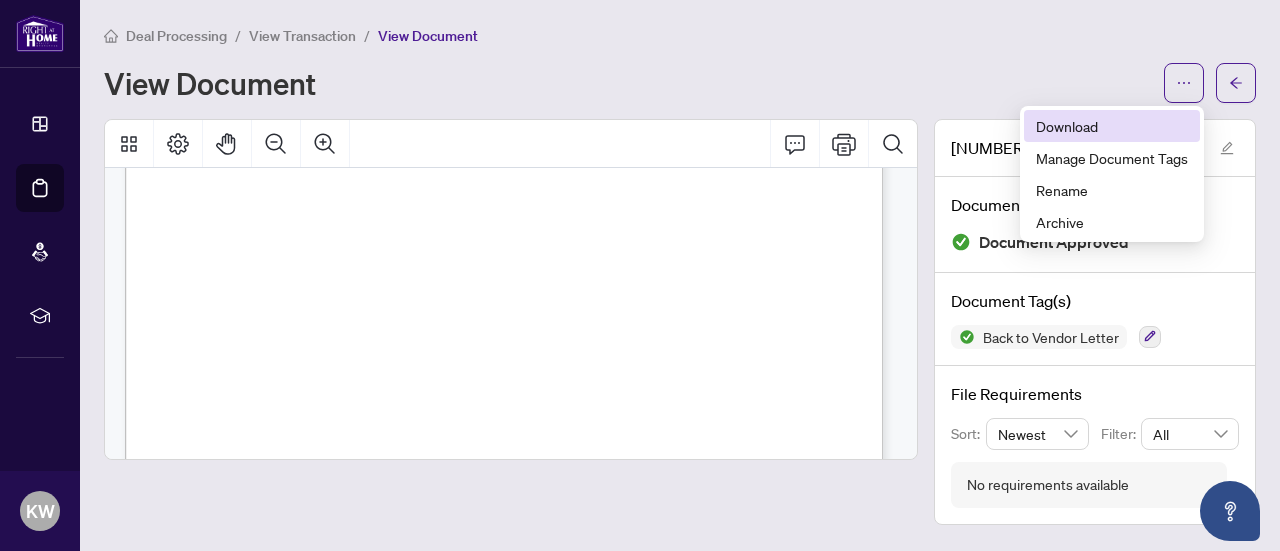 click on "Download" at bounding box center [1112, 126] 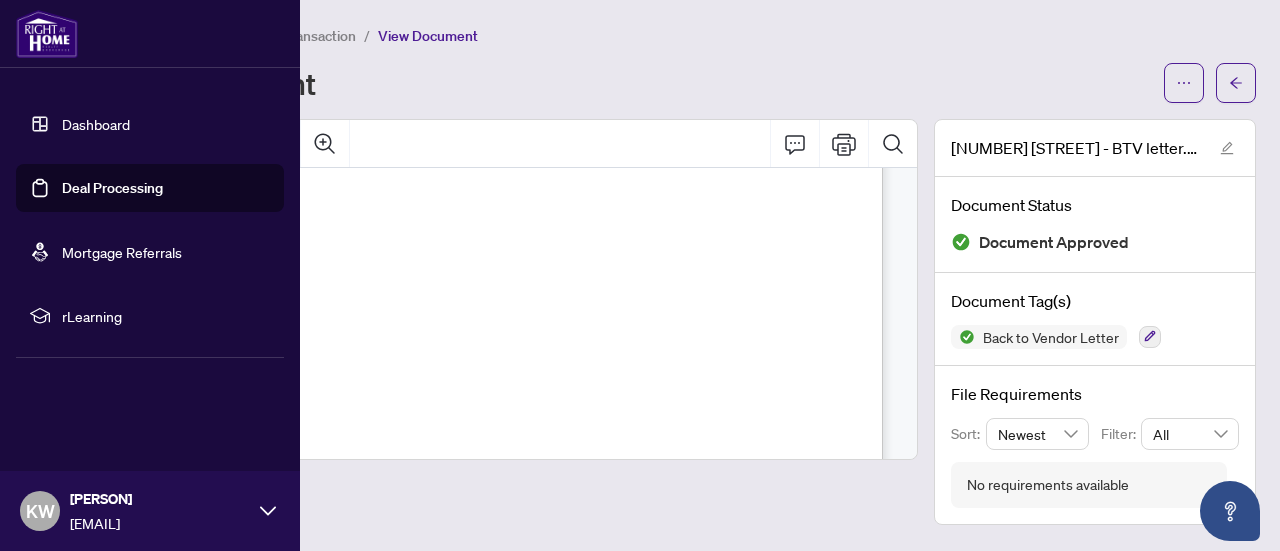 click on "Dashboard" at bounding box center (96, 124) 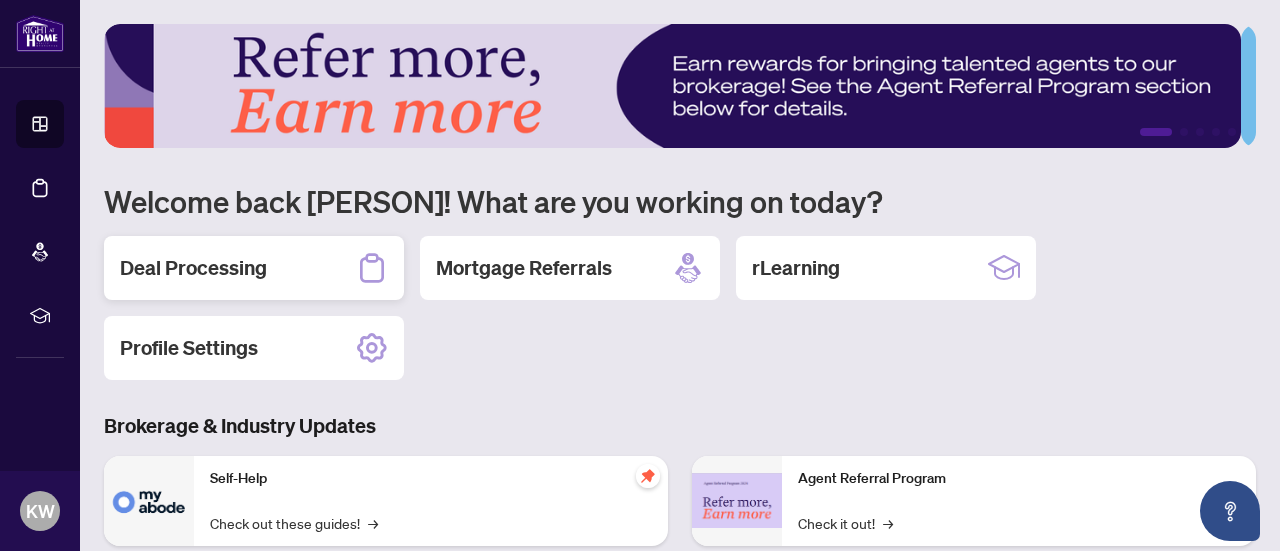 click on "Deal Processing" at bounding box center [254, 268] 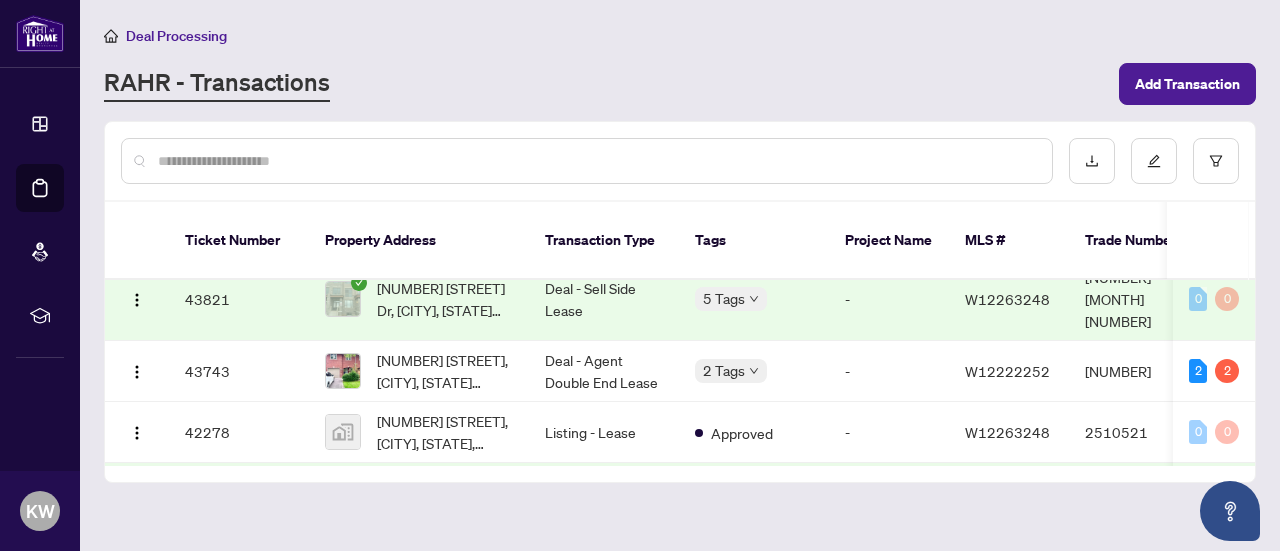 scroll, scrollTop: 0, scrollLeft: 0, axis: both 